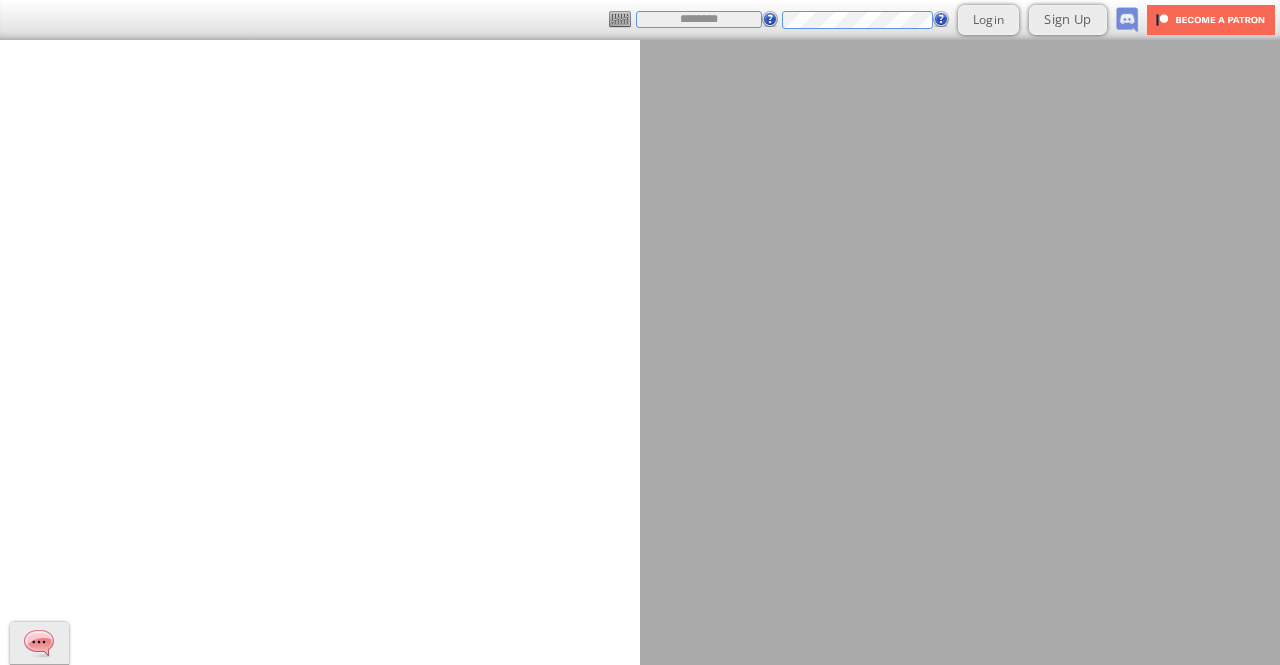 scroll, scrollTop: 0, scrollLeft: 0, axis: both 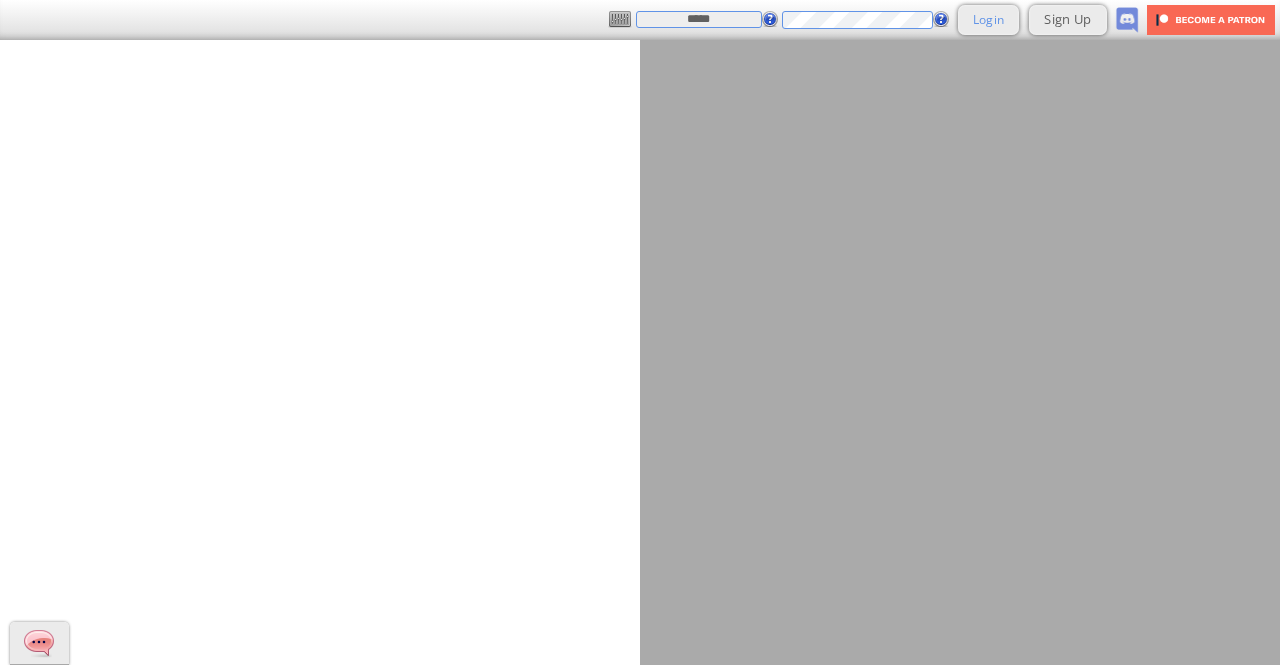 click on "Login" at bounding box center [989, 19] 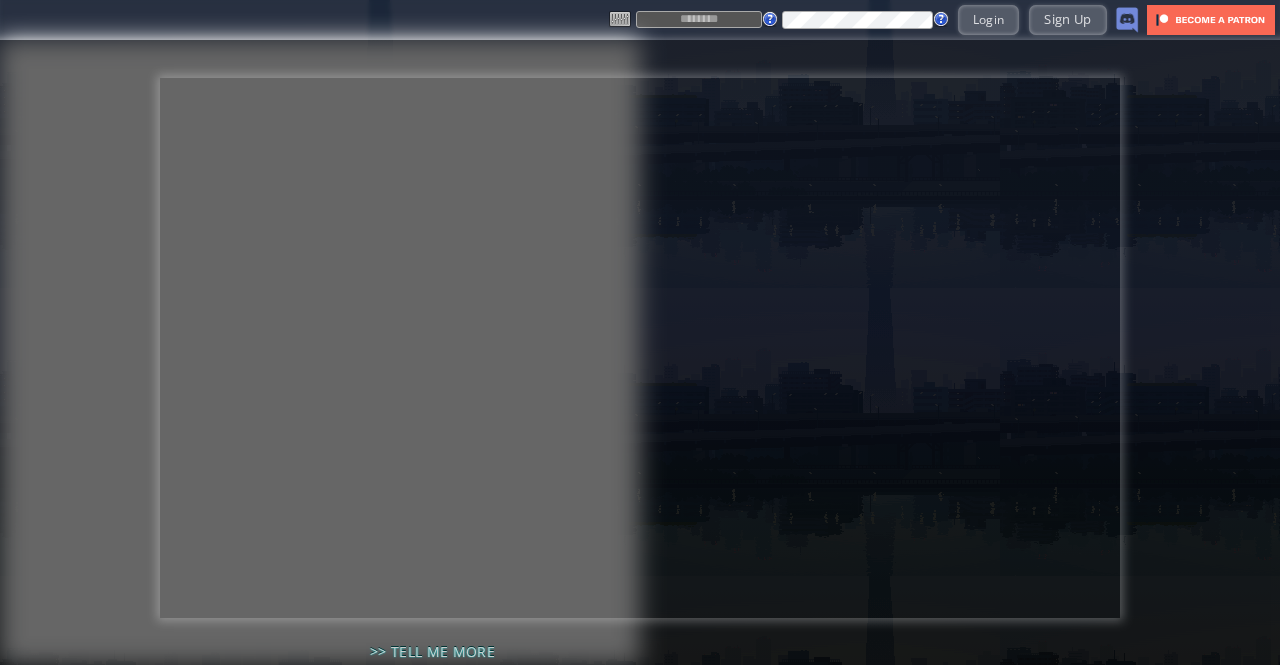 scroll, scrollTop: 0, scrollLeft: 0, axis: both 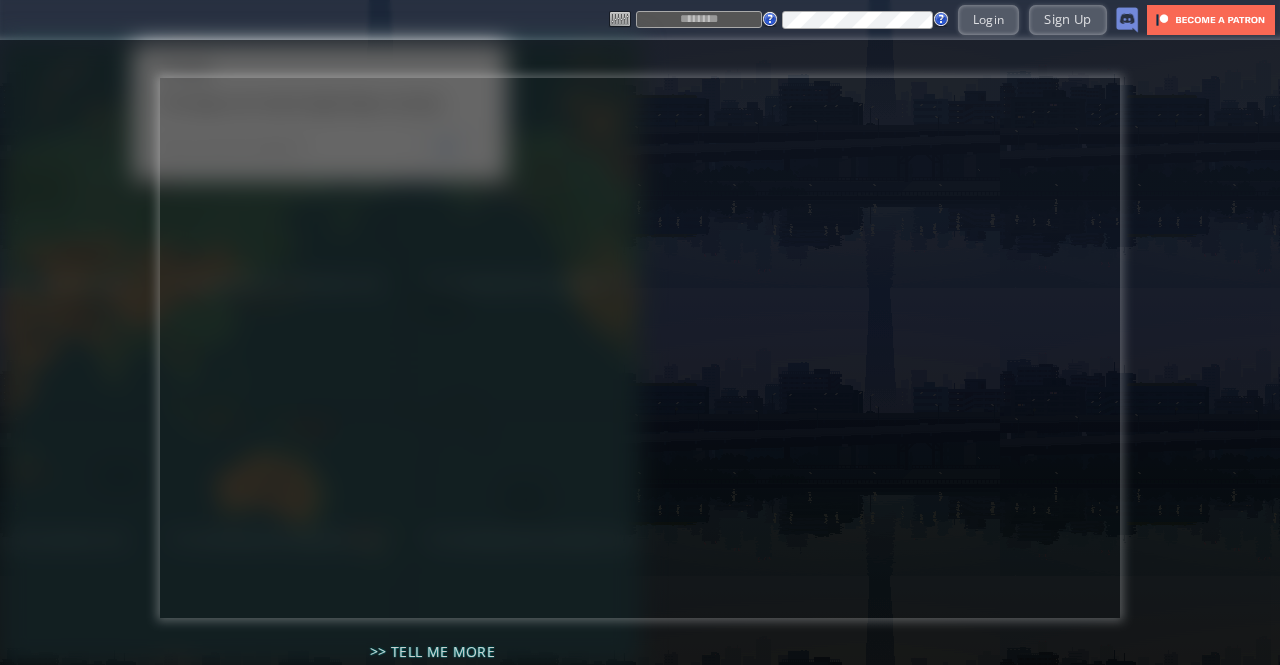click at bounding box center (699, 19) 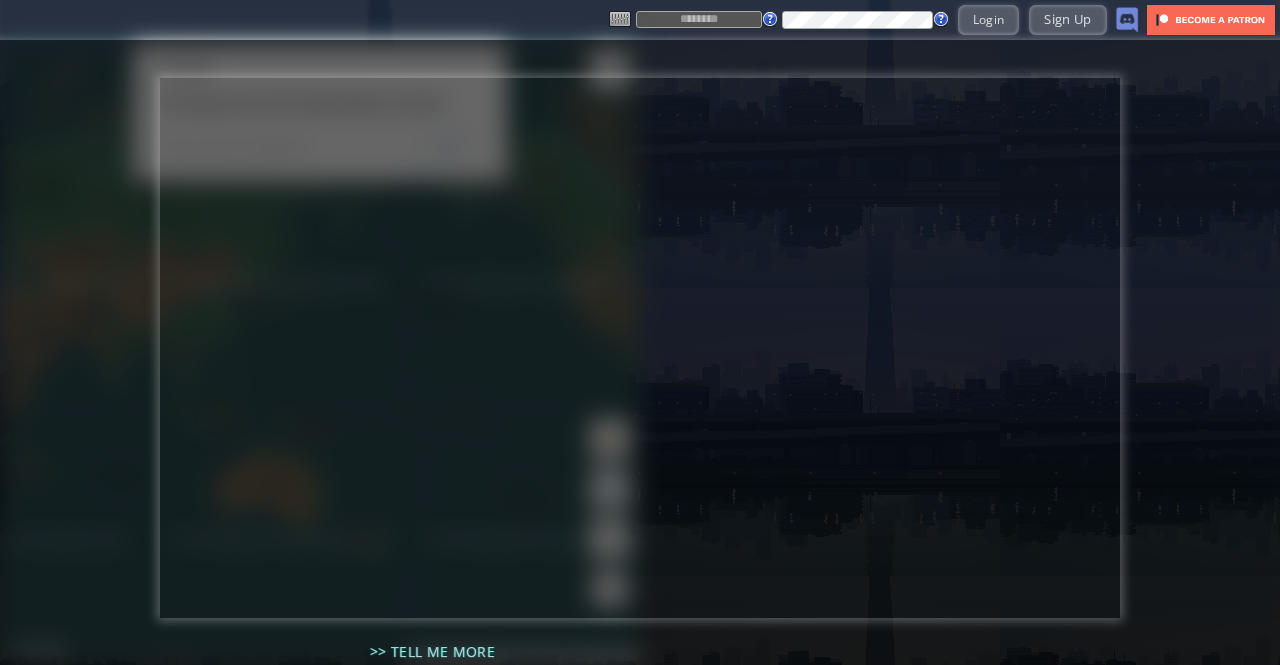 click at bounding box center [0, 665] 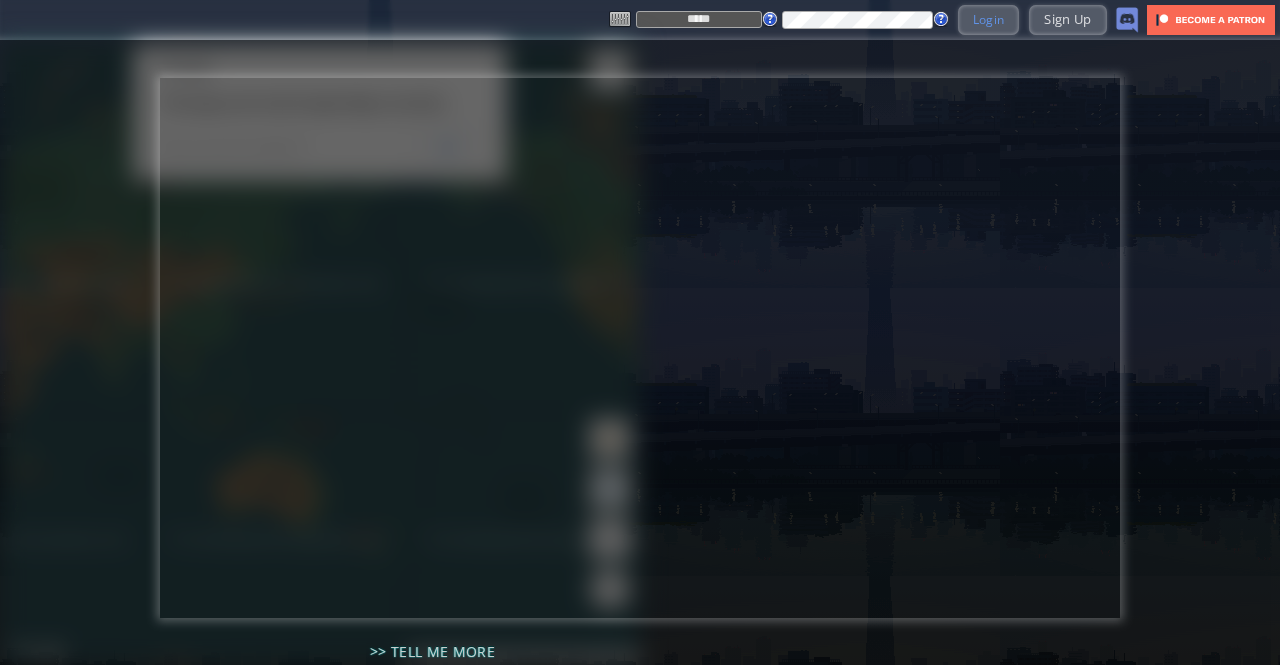 click on "Login" at bounding box center (989, 19) 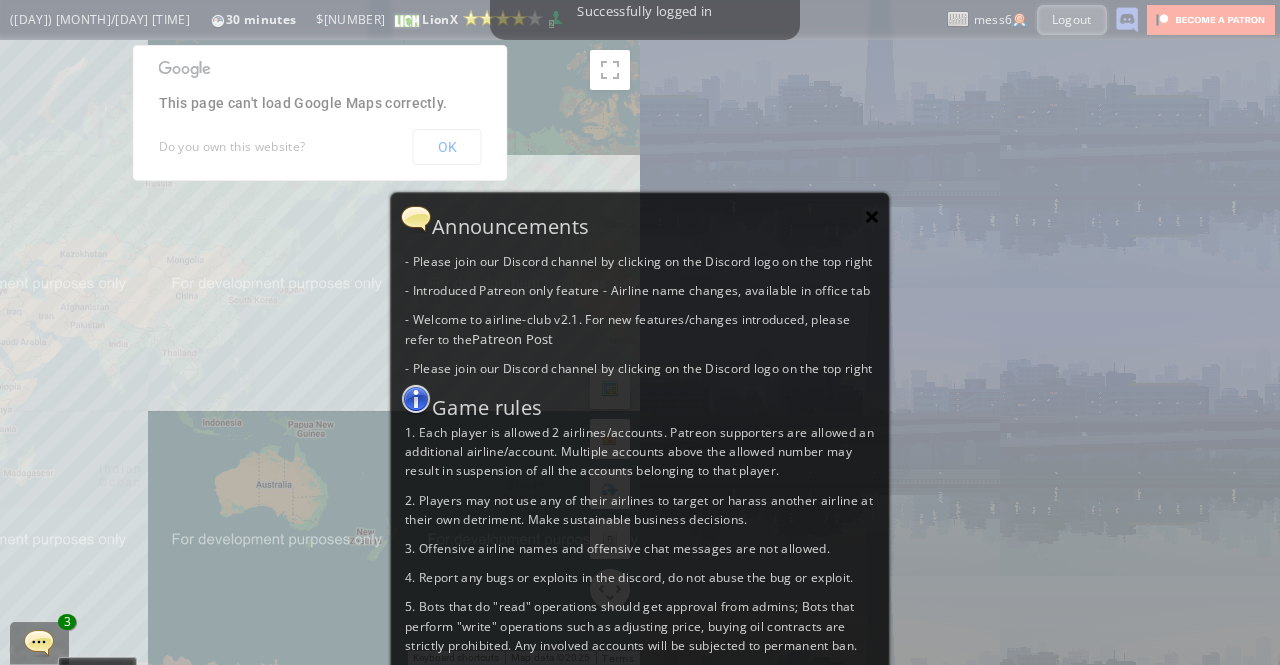 click on "×" at bounding box center (872, 216) 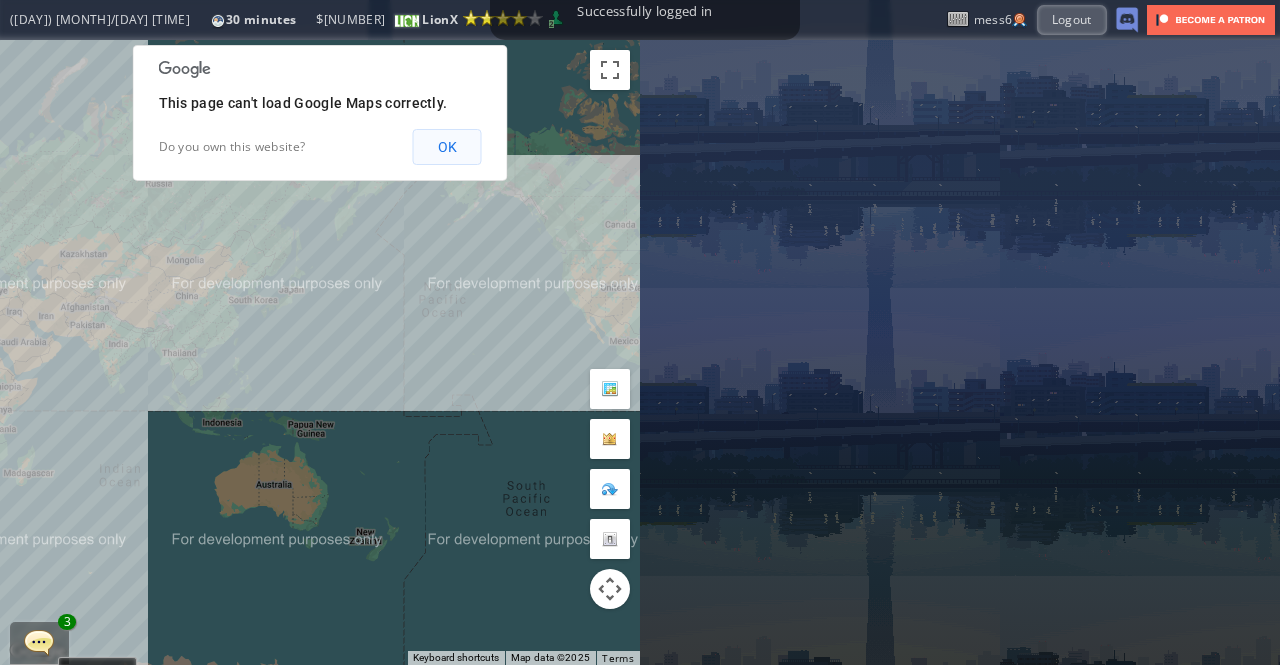 click on "OK" at bounding box center (447, 147) 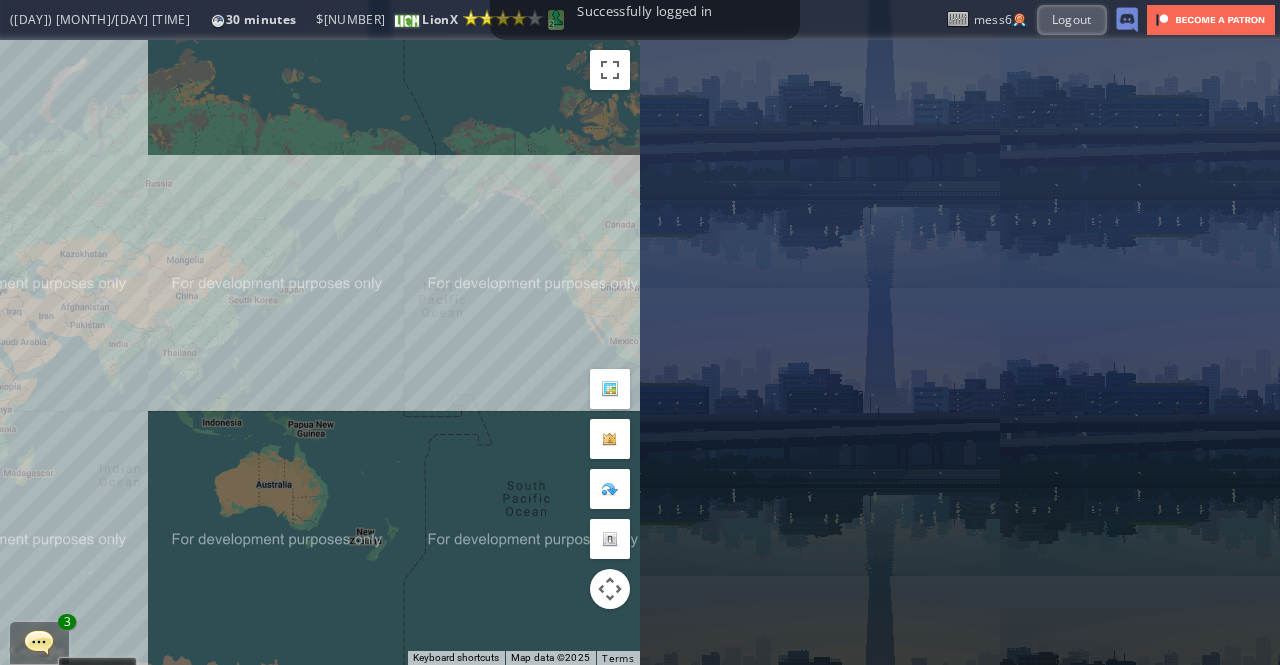 click at bounding box center (556, 18) 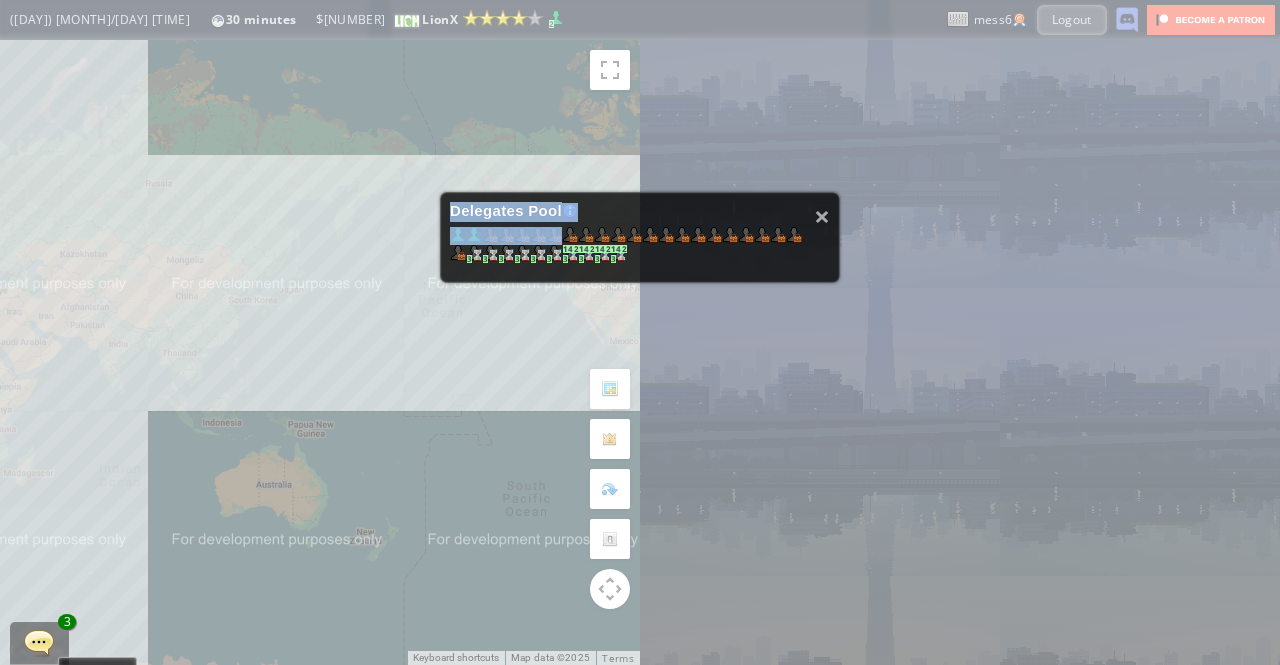 drag, startPoint x: 225, startPoint y: 183, endPoint x: 581, endPoint y: 225, distance: 358.46896 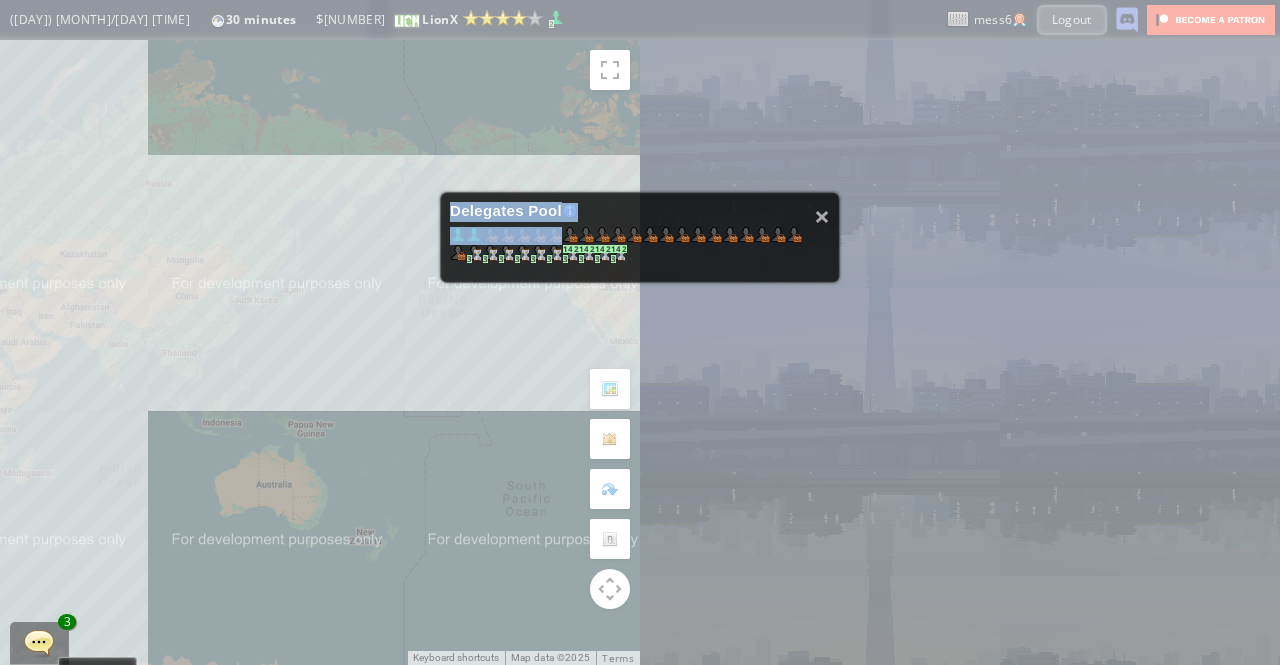 click on "Delegates Pool Gained by leveling up your airline. Airline grade is determined by reputation points. Delegates conduct various tasks, such as Flight negotiations, Country relationship improvements, Advertisement campaigns etc.
[NUMBER] [NUMBER] [NUMBER] [NUMBER] [NUMBER] [NUMBER] [NUMBER] [NUMBER] [NUMBER] [NUMBER] [NUMBER] [NUMBER] [NUMBER] [NUMBER]" at bounding box center (640, 332) 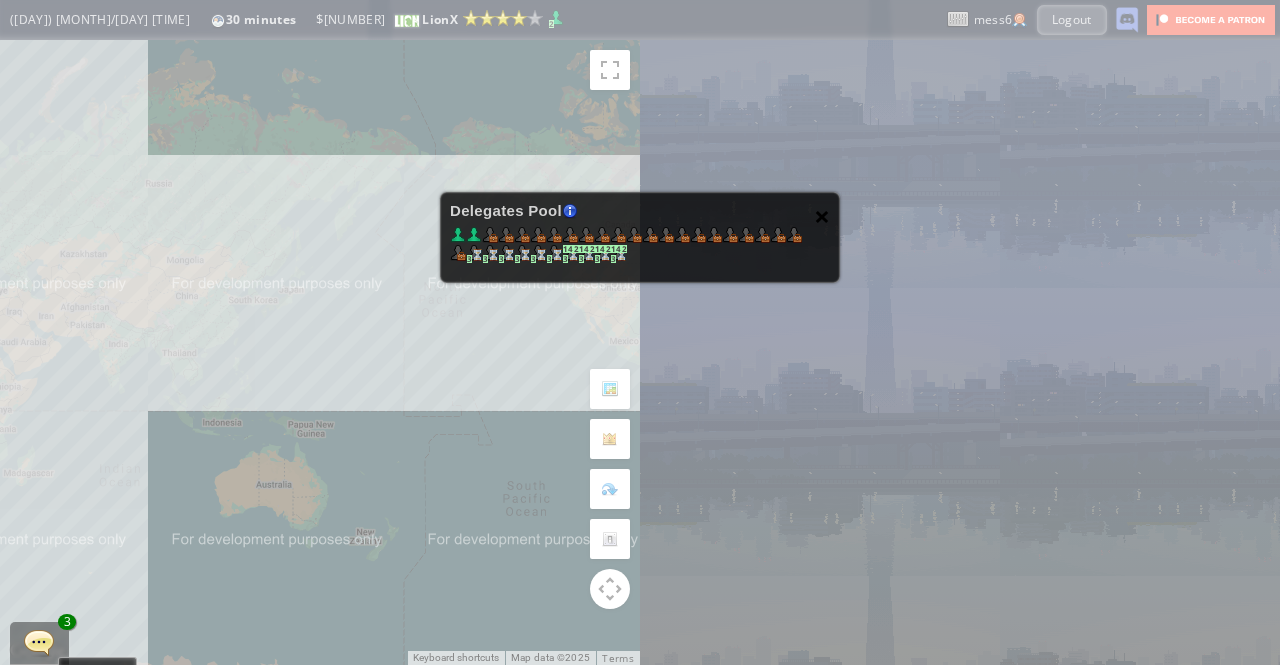 click on "×" at bounding box center [822, 216] 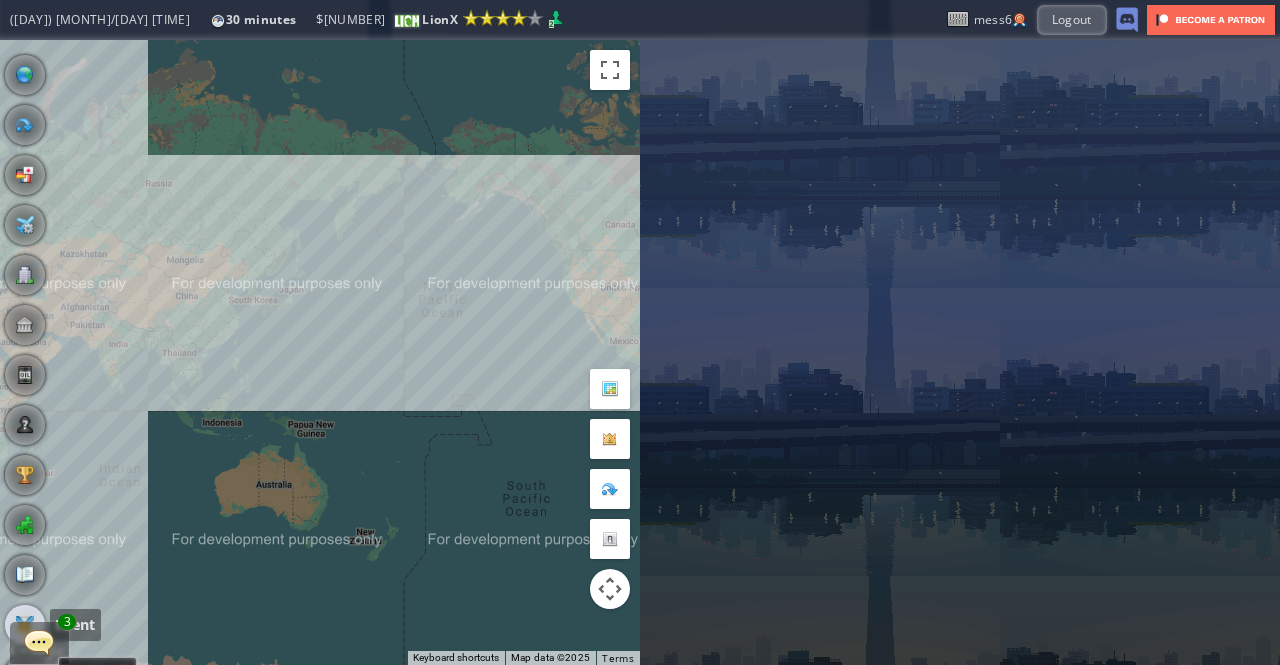 click at bounding box center (25, 625) 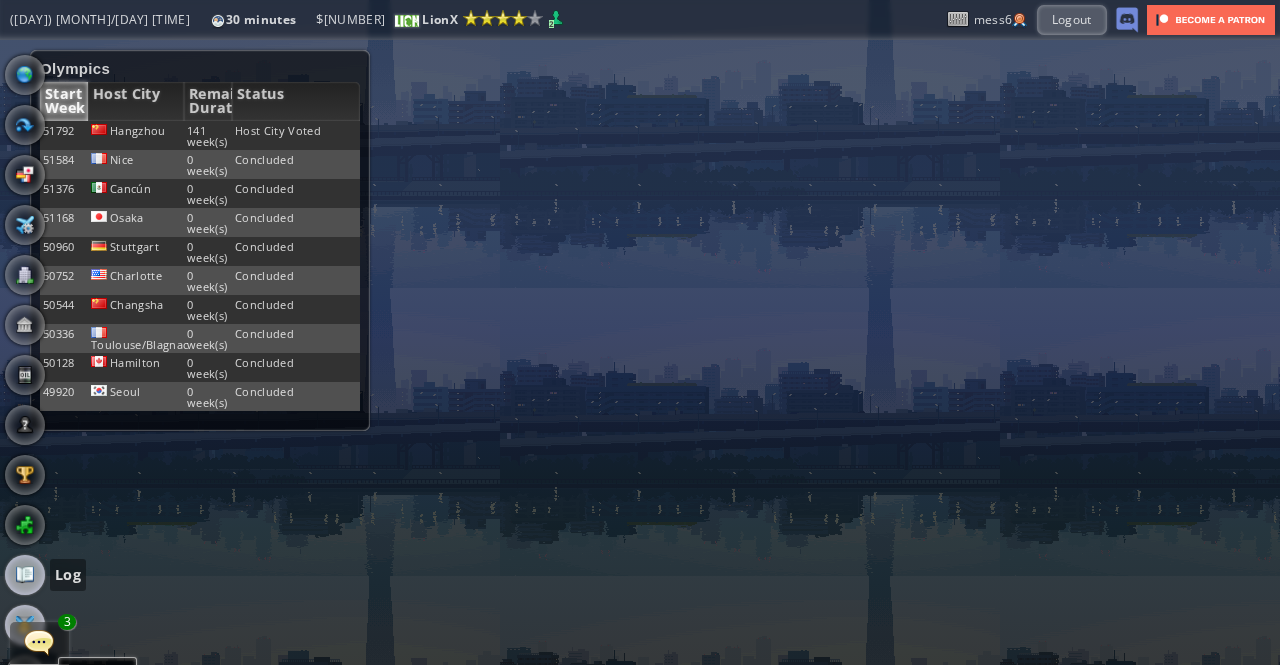 click at bounding box center (25, 575) 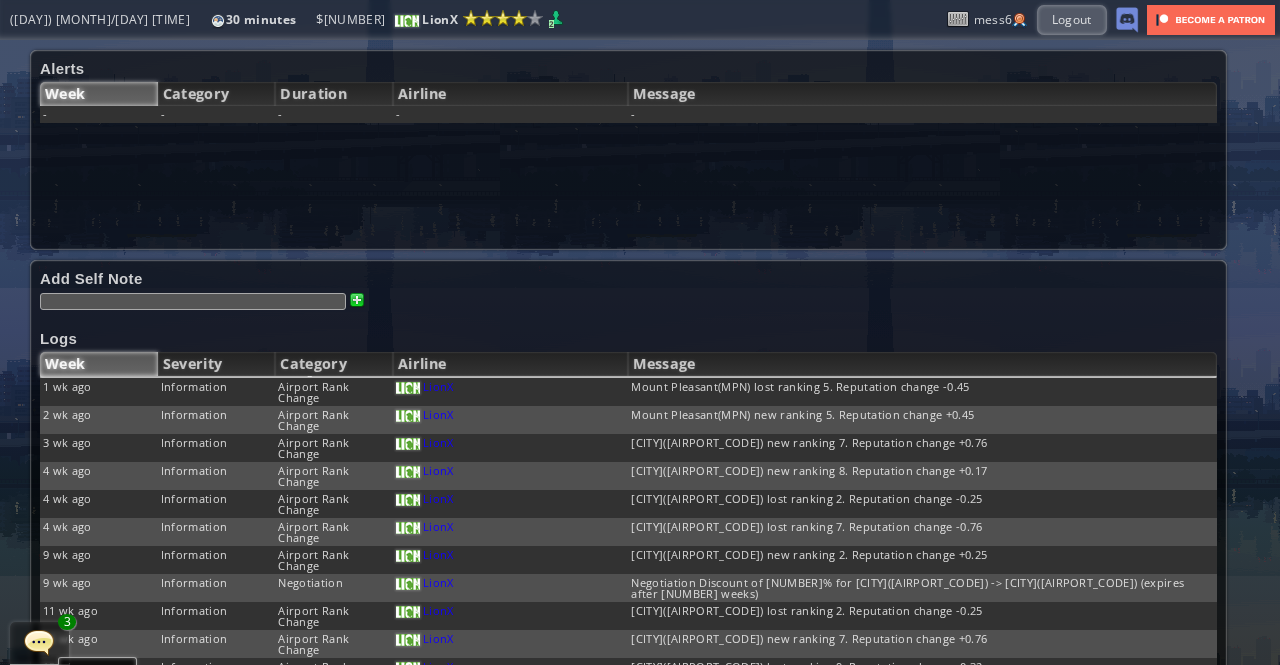scroll, scrollTop: 100, scrollLeft: 0, axis: vertical 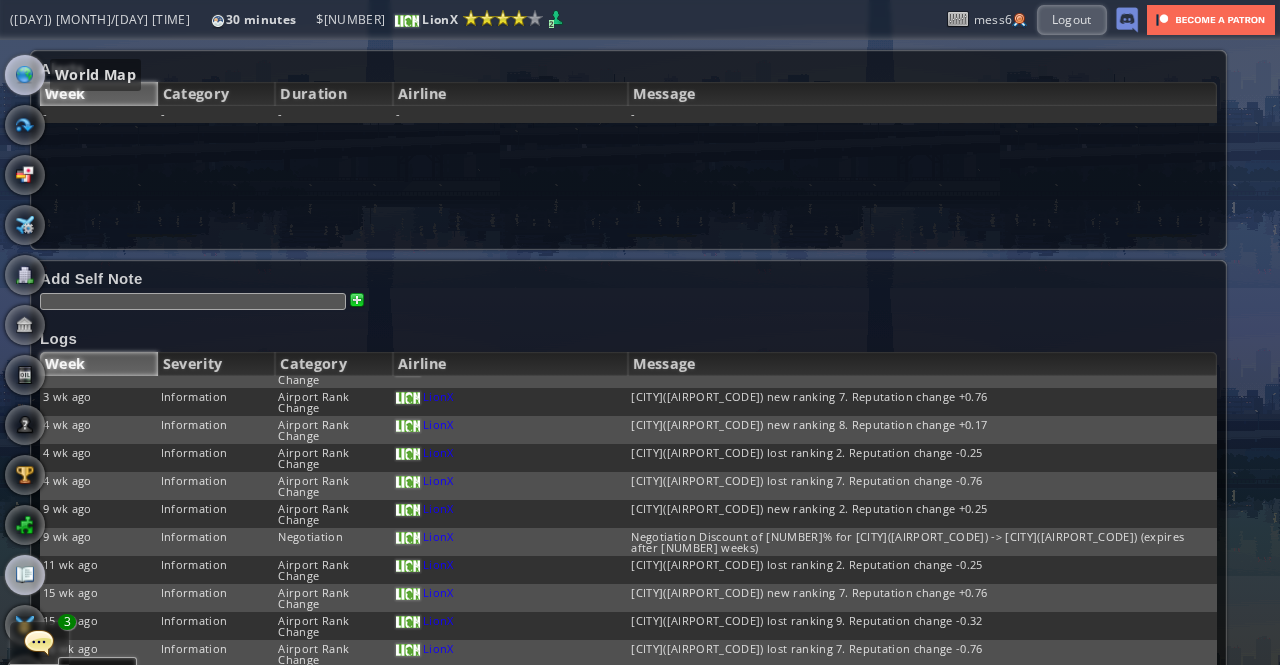 click at bounding box center [25, 75] 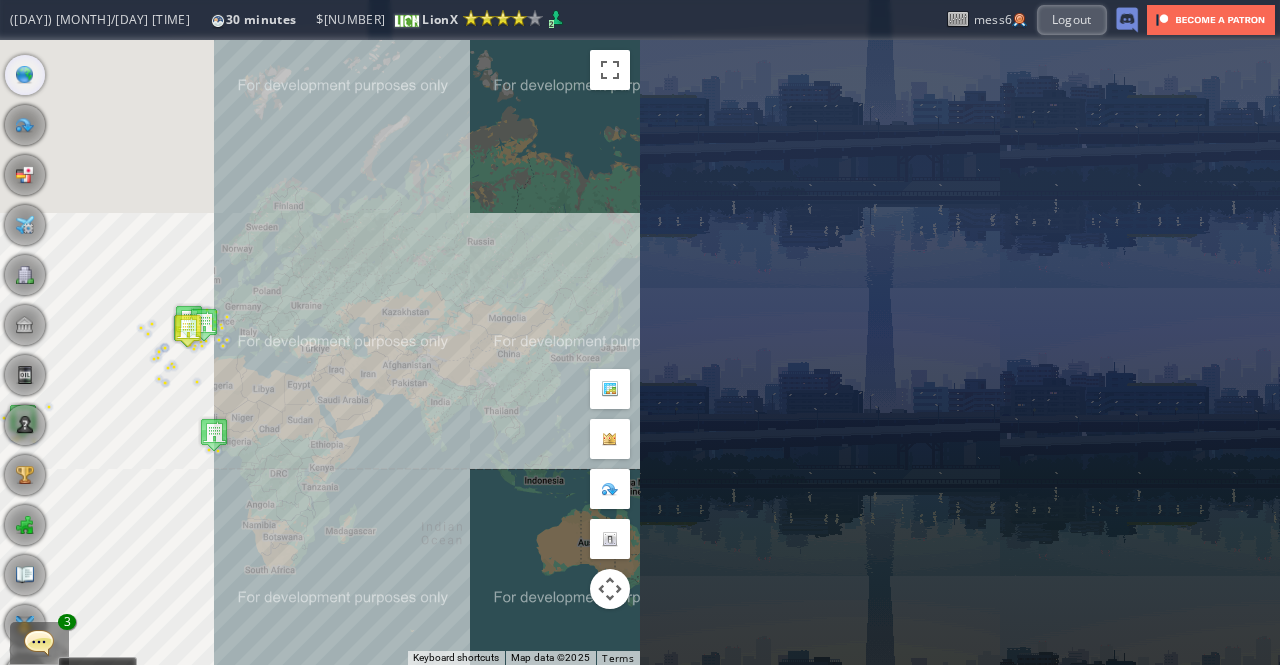 drag, startPoint x: 265, startPoint y: 285, endPoint x: 760, endPoint y: 392, distance: 506.43262 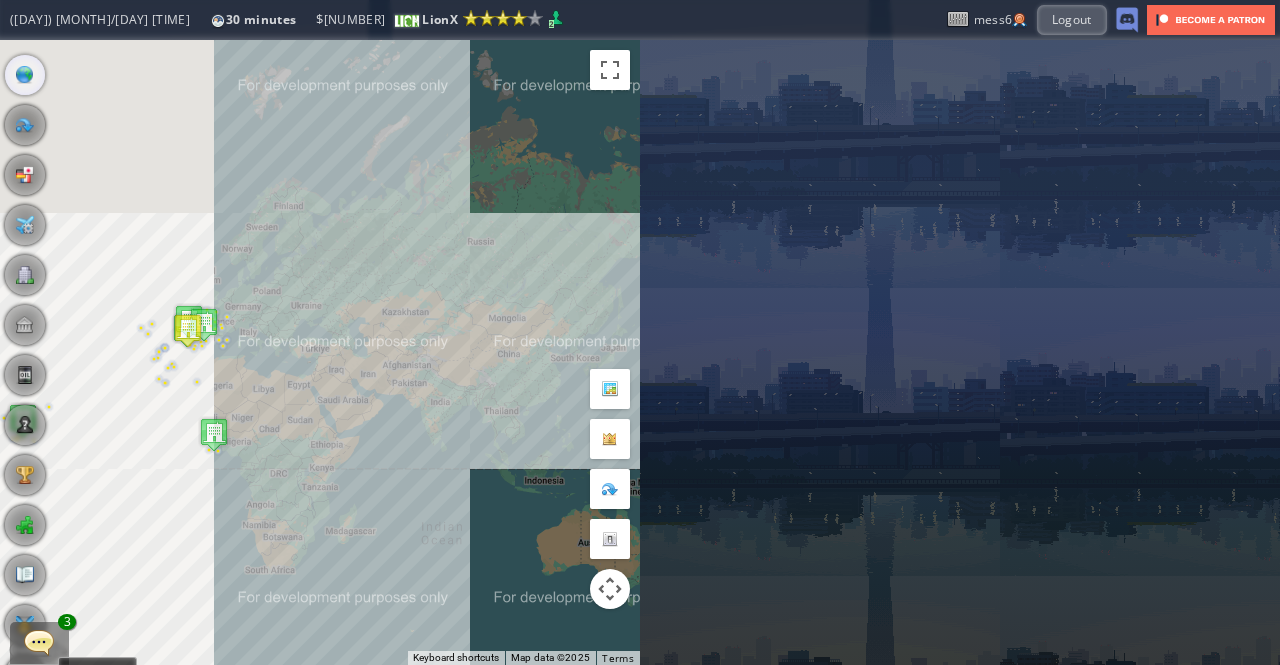 click on "To navigate the map with touch gestures double-tap and hold your finger on the map, then drag the map. ← Move left → Move right ↑ Move up ↓ Move down + Zoom in - Zoom out Home Jump left by [NUMBER]% End Jump right by [NUMBER]% Page Up Jump up by [NUMBER]% Page Down Jump down by [NUMBER]% To navigate, press the arrow keys. Keyboard shortcuts Map Data Map data ©[YEAR] Map data ©[YEAR] [NUMBER] km Click to toggle between metric and imperial units Terms Report a map error
Current Details
From:
To:
Flight Code:
Distance:
Airplane:
Price:
Edit" at bounding box center (640, 352) 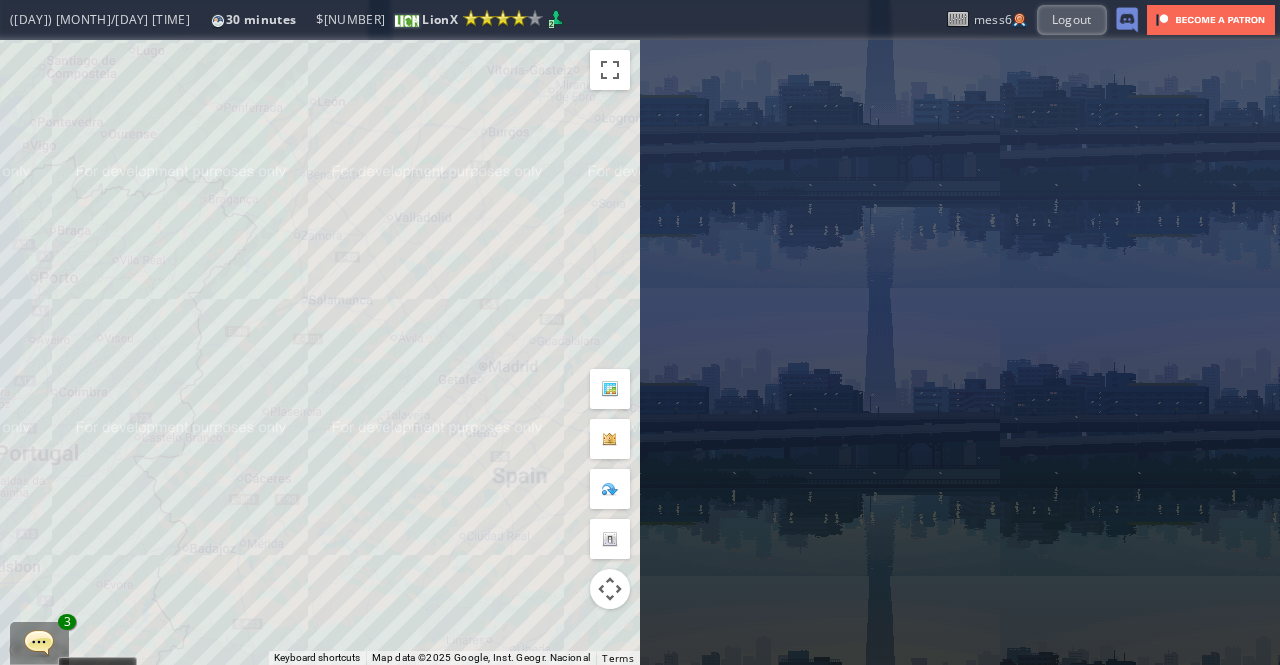 click on "To navigate, press the arrow keys." at bounding box center (320, 352) 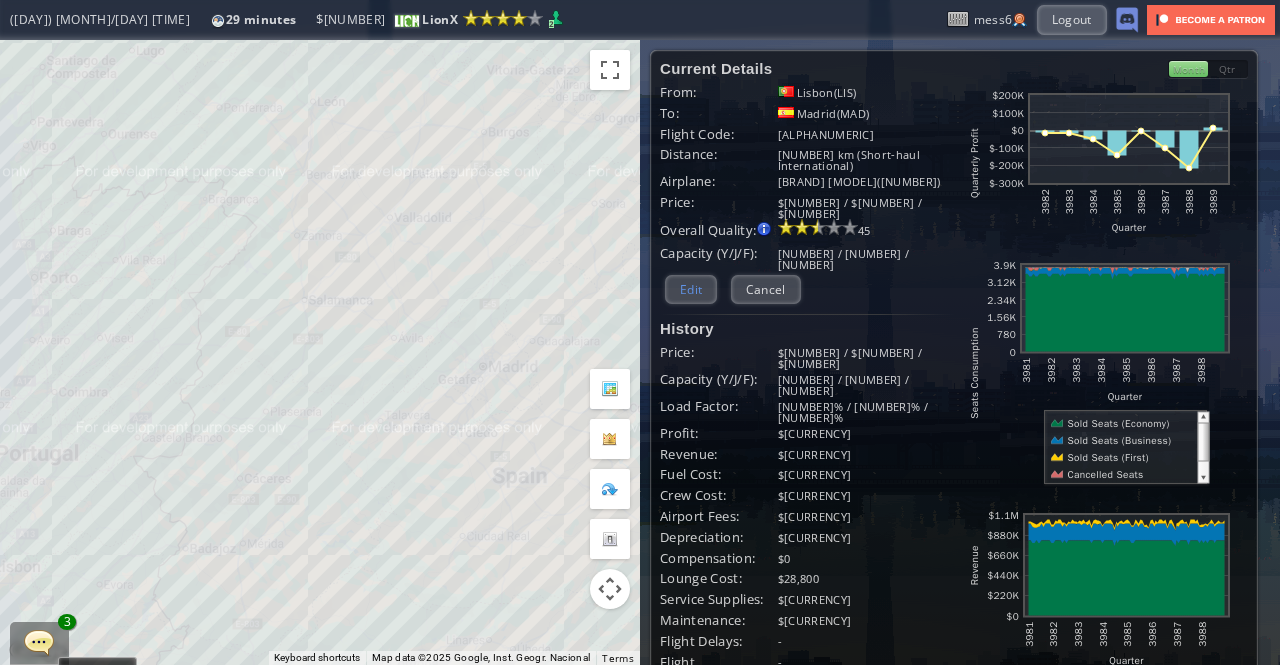 click on "Edit" at bounding box center [691, 289] 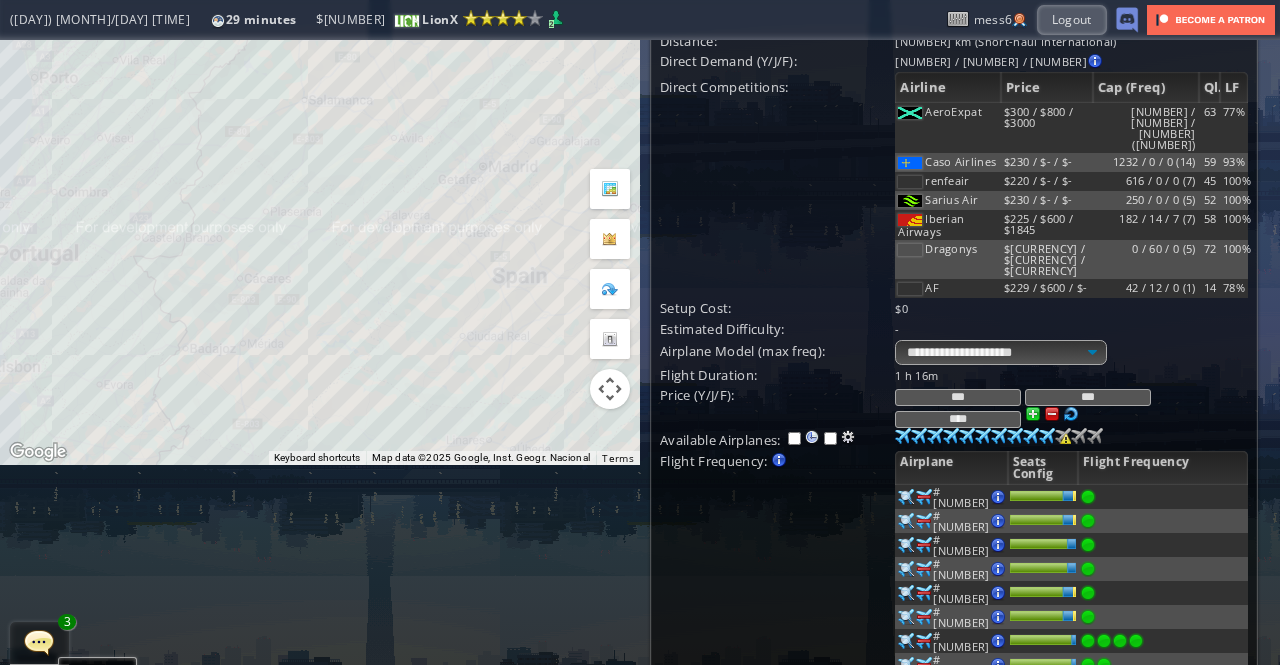 scroll, scrollTop: 300, scrollLeft: 0, axis: vertical 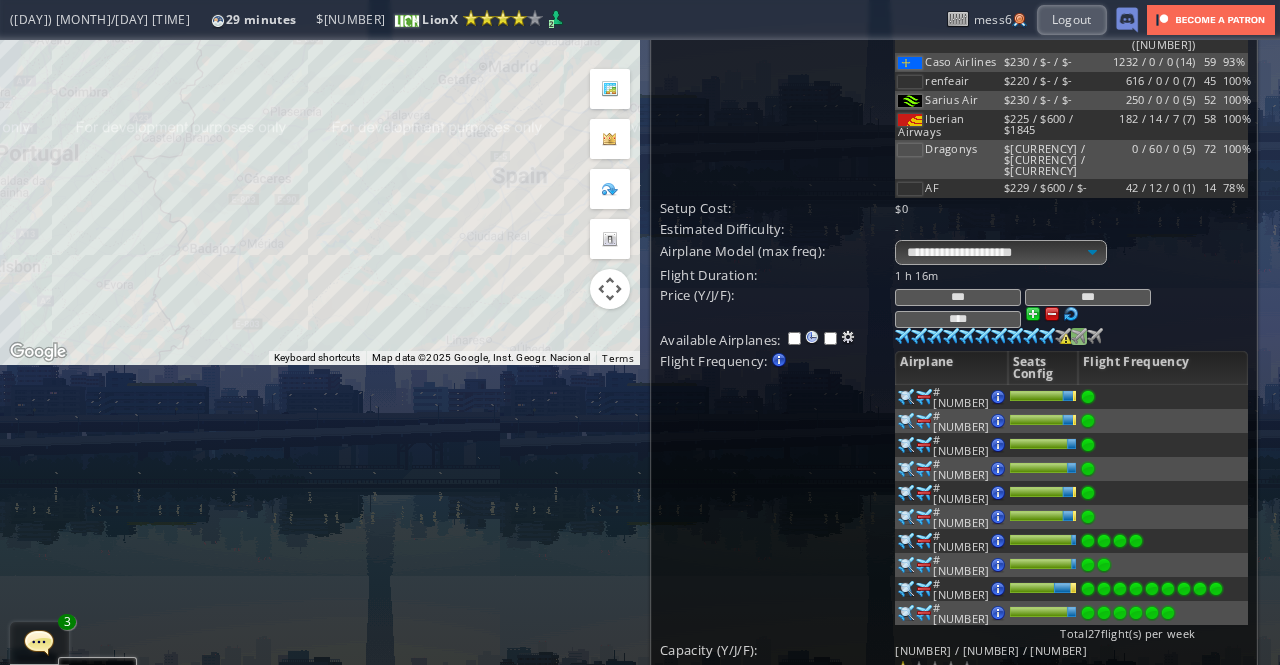 click at bounding box center (903, 336) 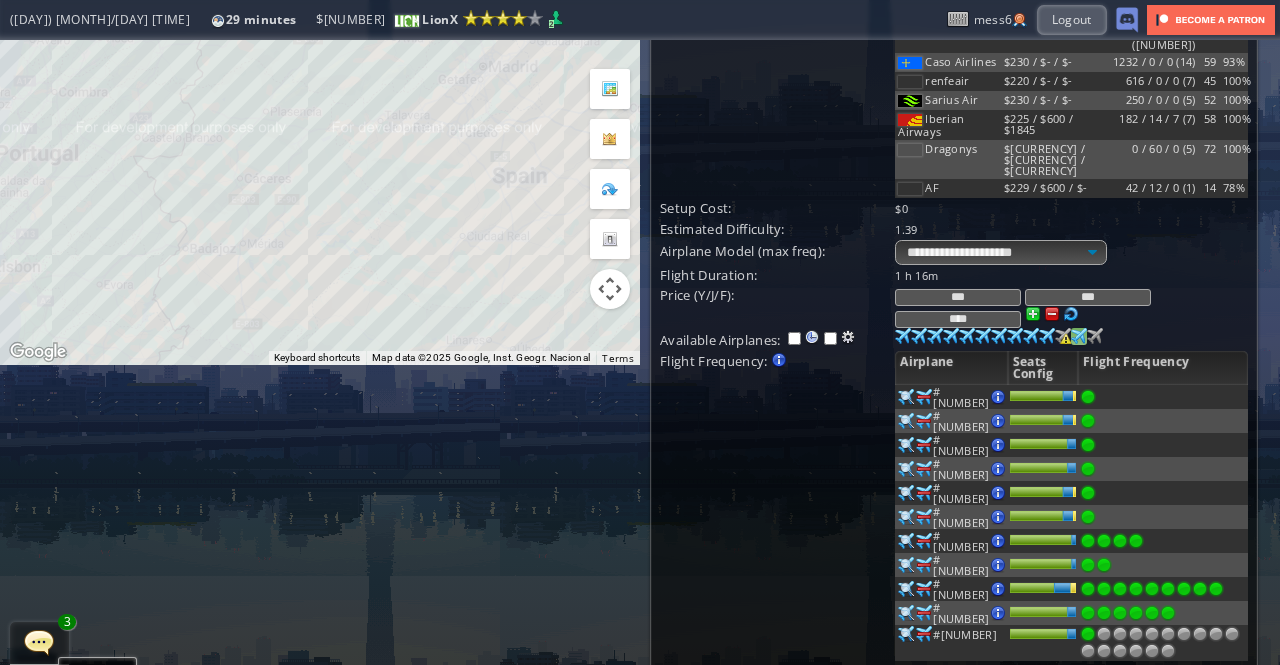 scroll, scrollTop: 400, scrollLeft: 0, axis: vertical 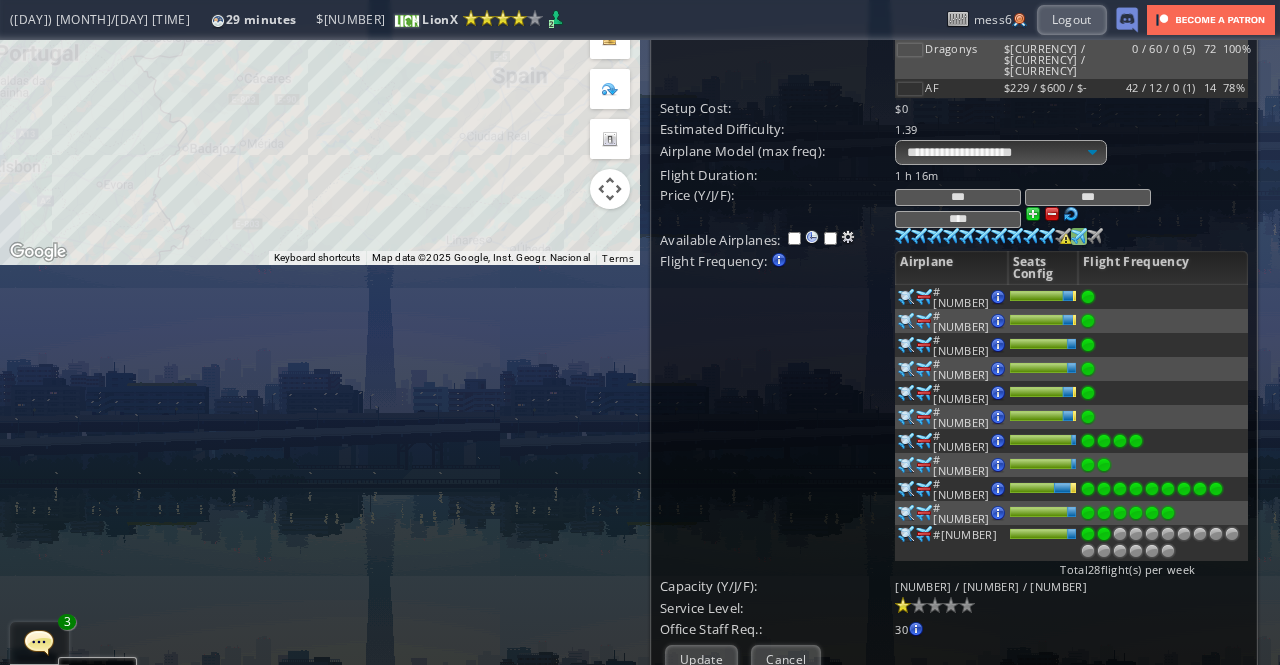 click at bounding box center [1104, 441] 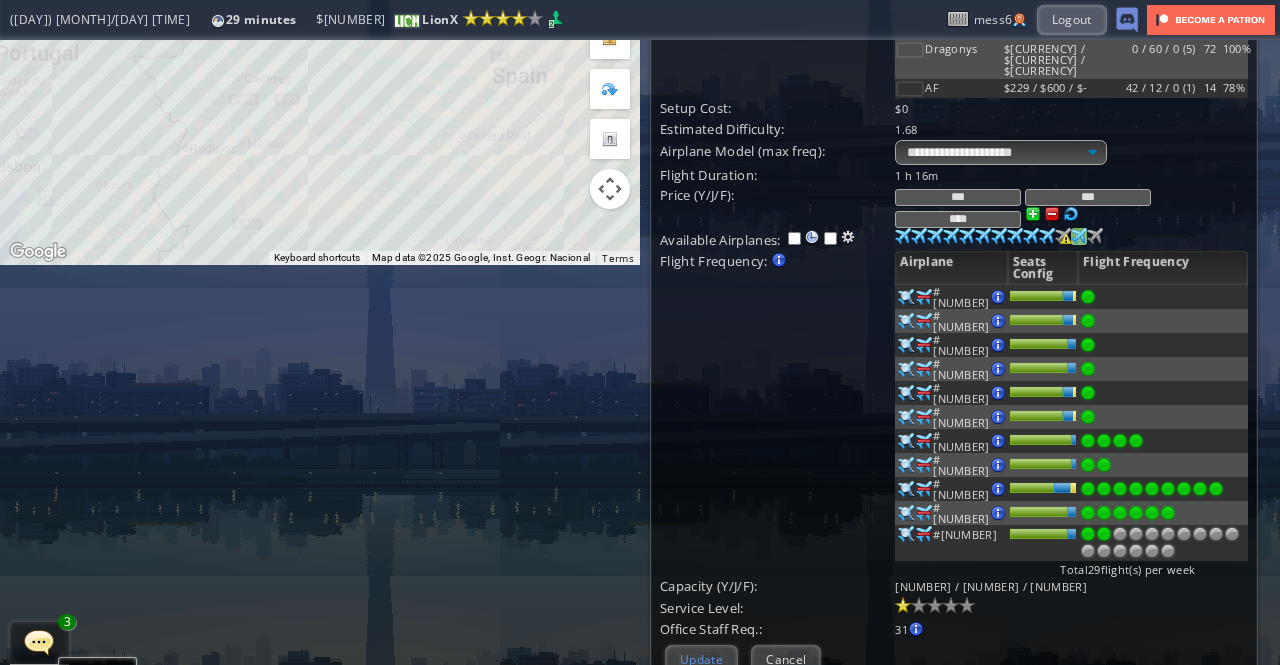 click on "Update" at bounding box center (701, 659) 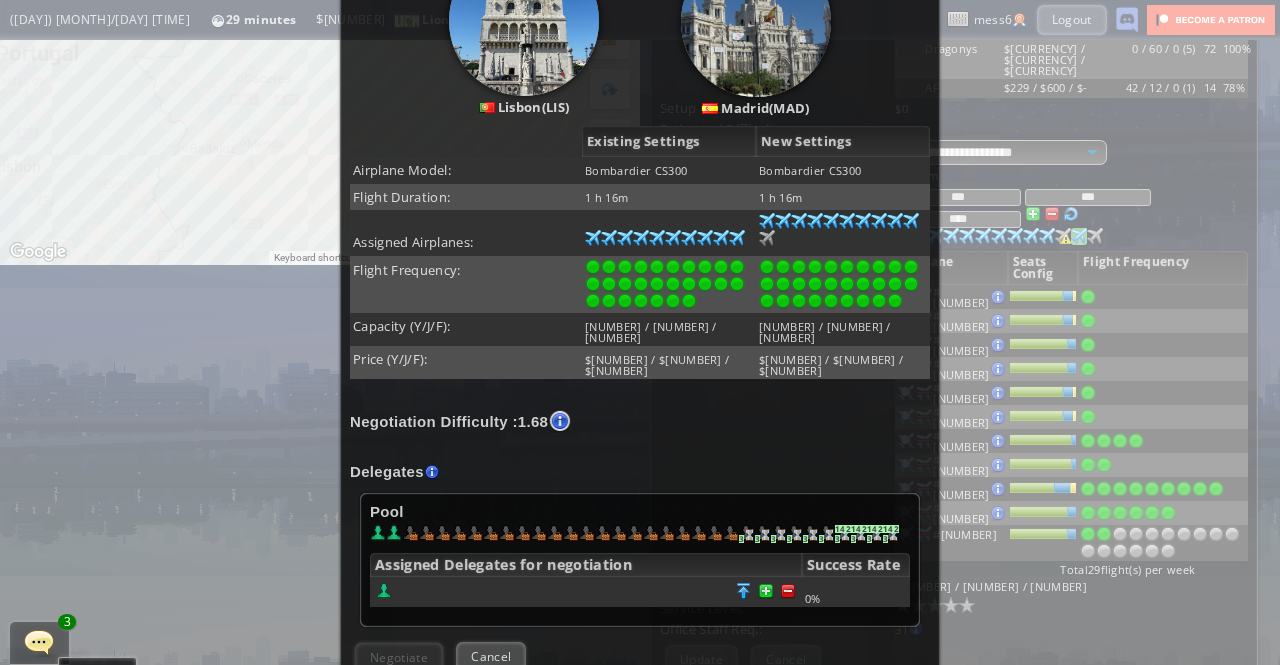 scroll, scrollTop: 400, scrollLeft: 0, axis: vertical 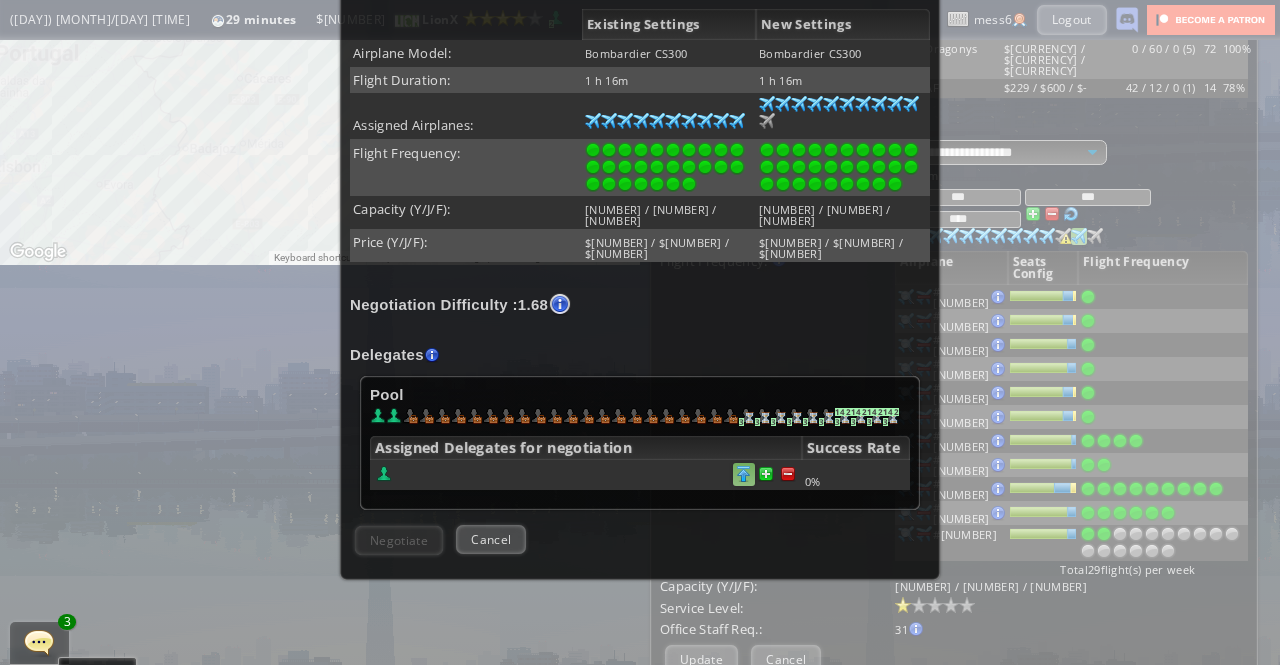 click at bounding box center [788, 474] 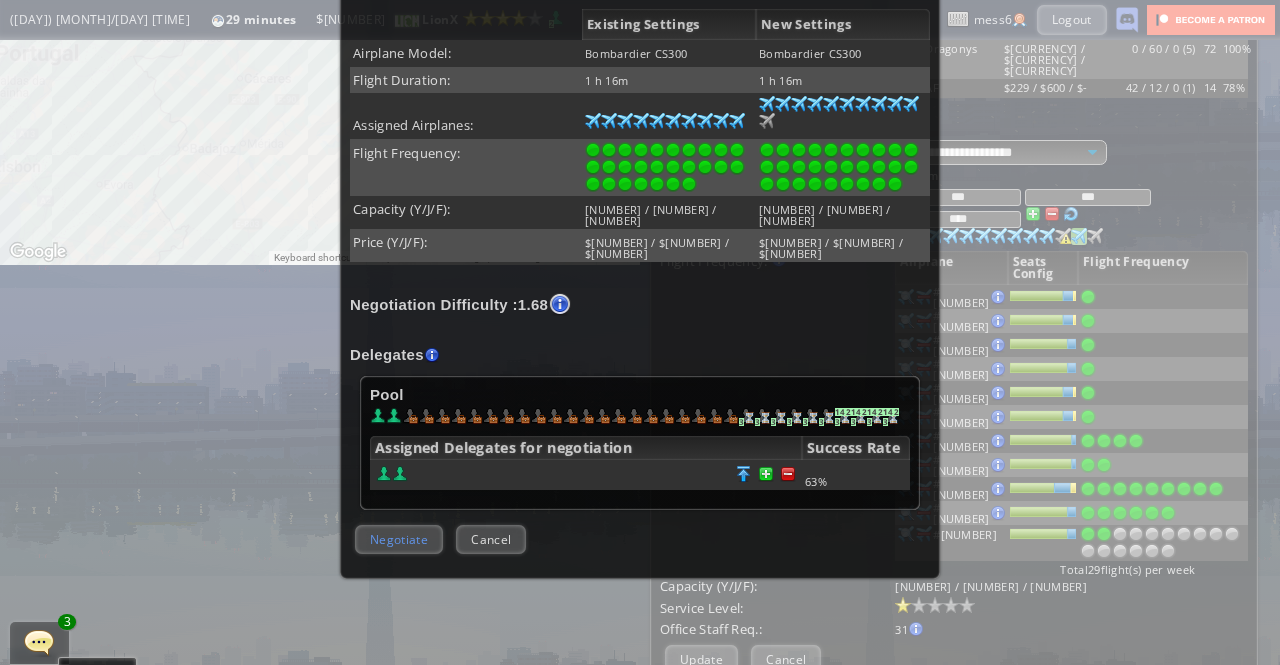 click on "Negotiate" at bounding box center [399, 539] 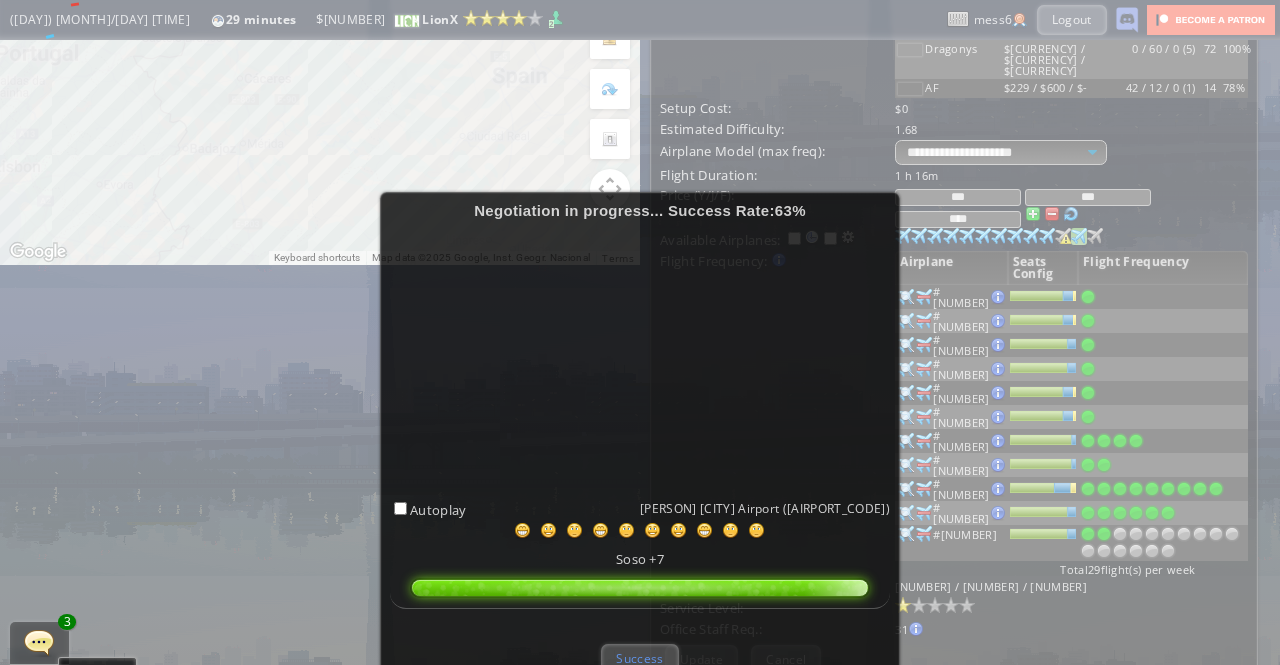 click on "Success" at bounding box center [639, 658] 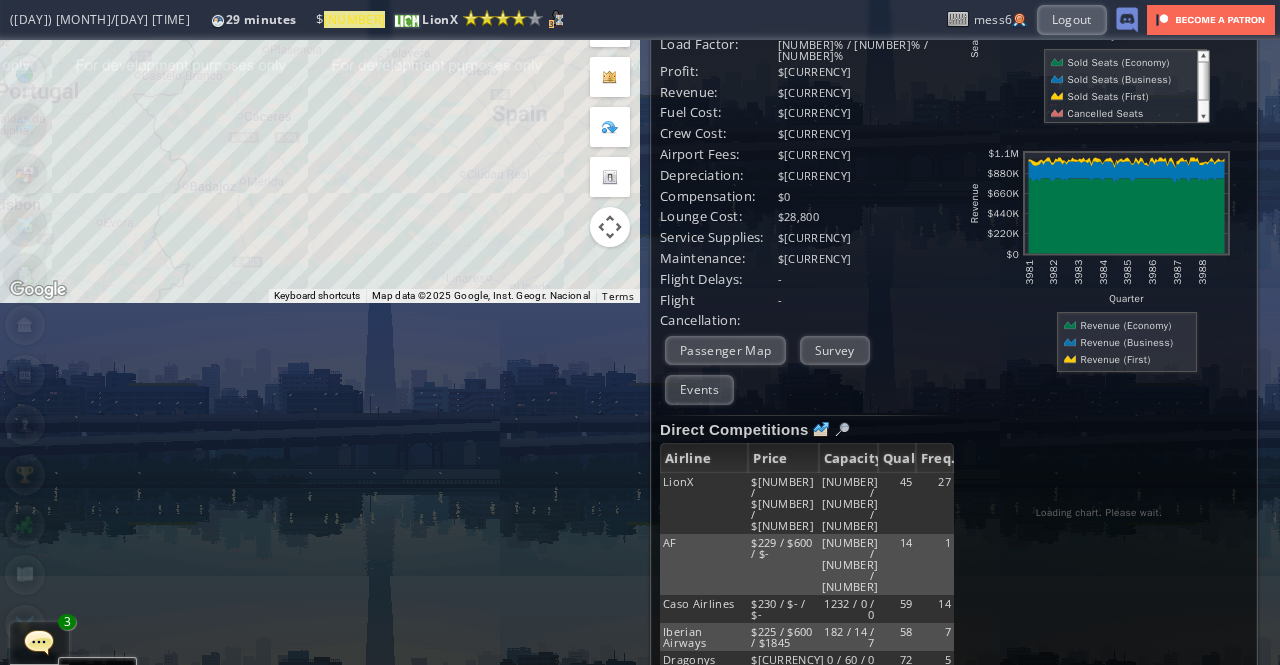 scroll, scrollTop: 400, scrollLeft: 0, axis: vertical 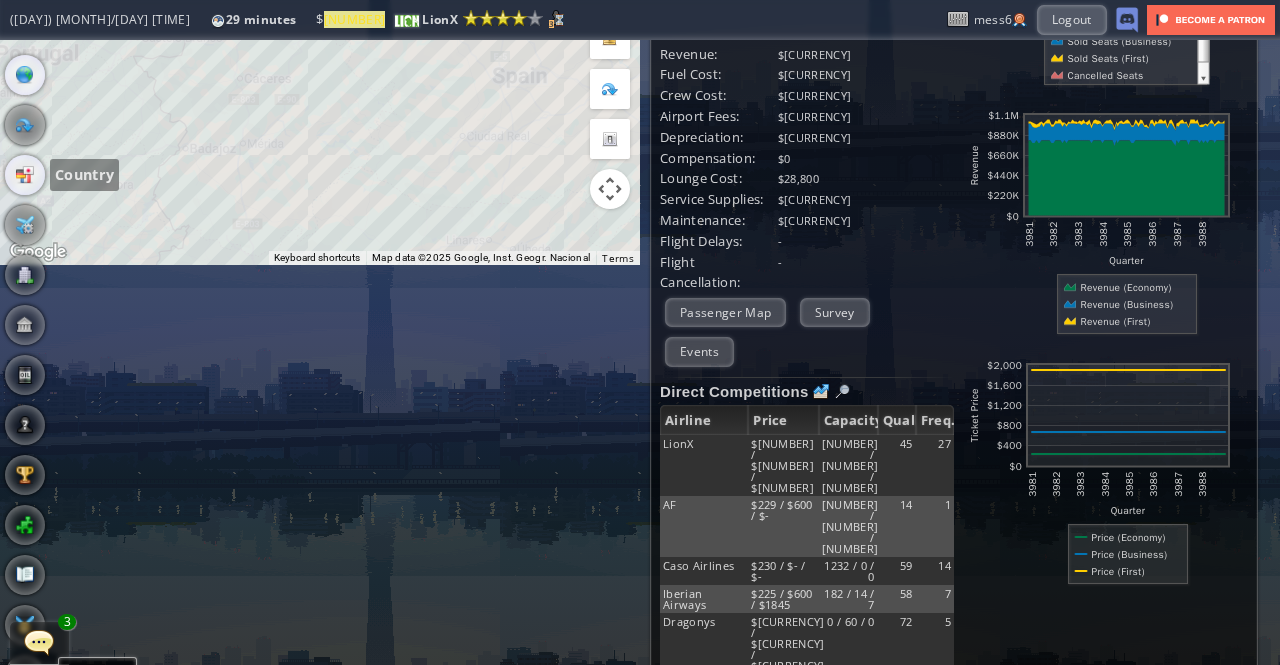 click at bounding box center [25, 175] 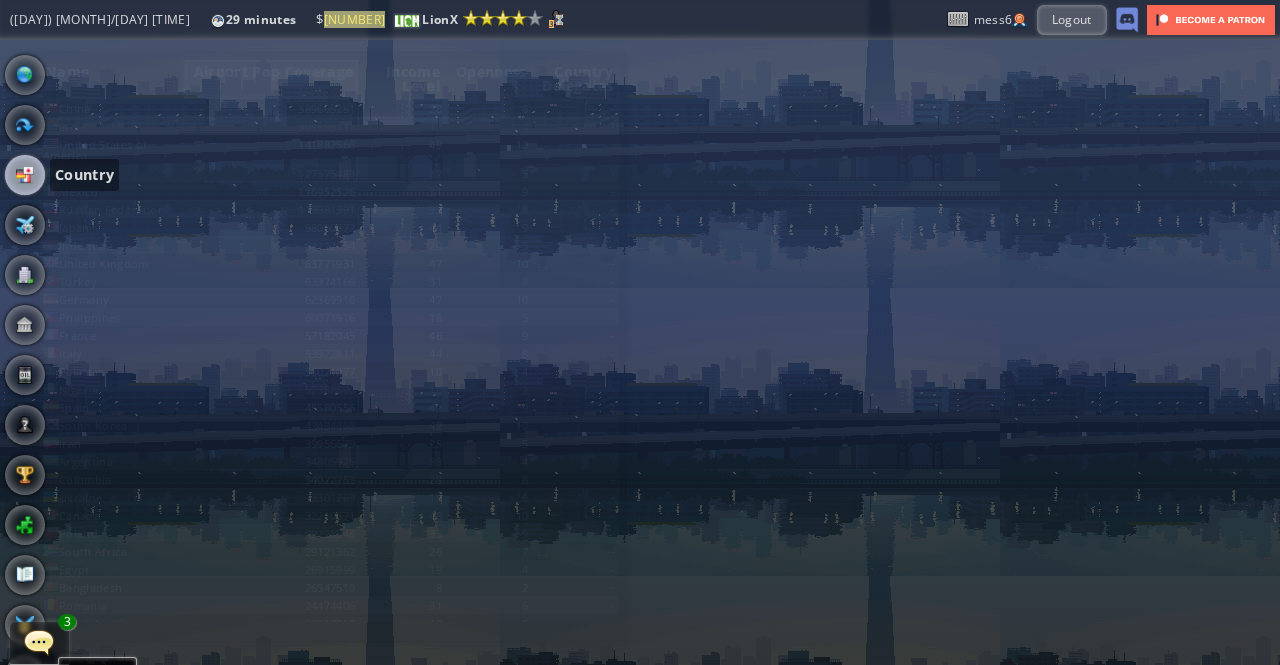 scroll, scrollTop: 0, scrollLeft: 0, axis: both 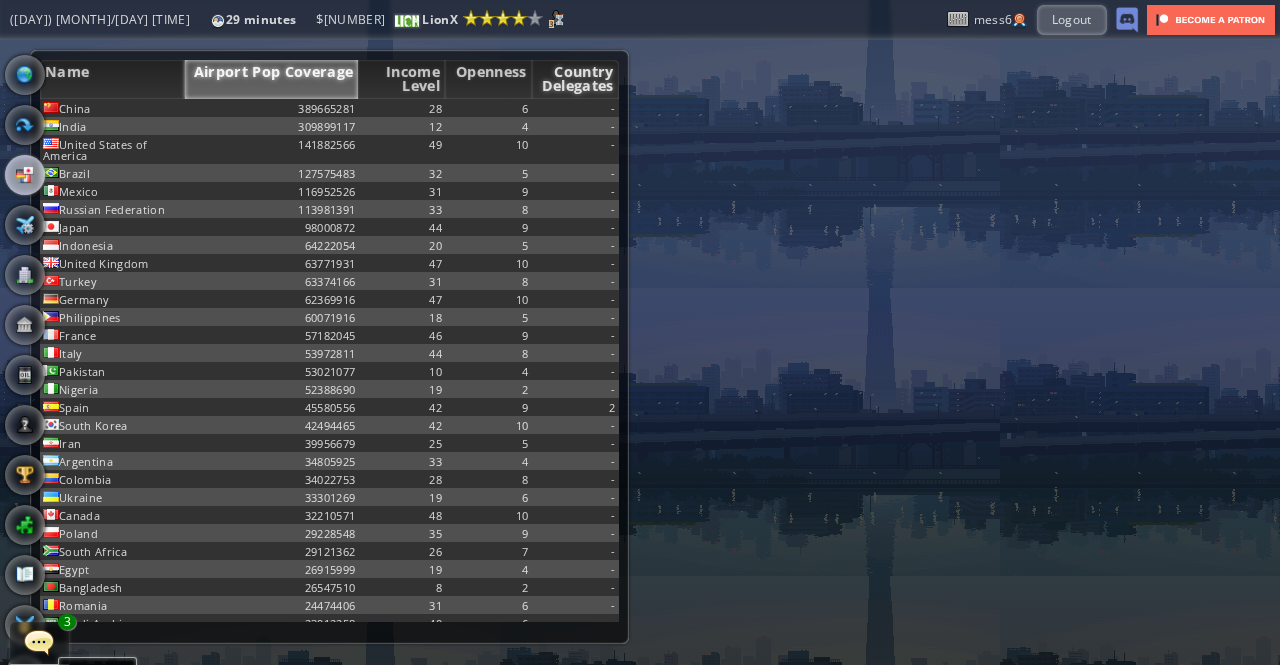 click on "Country Delegates" at bounding box center (575, 79) 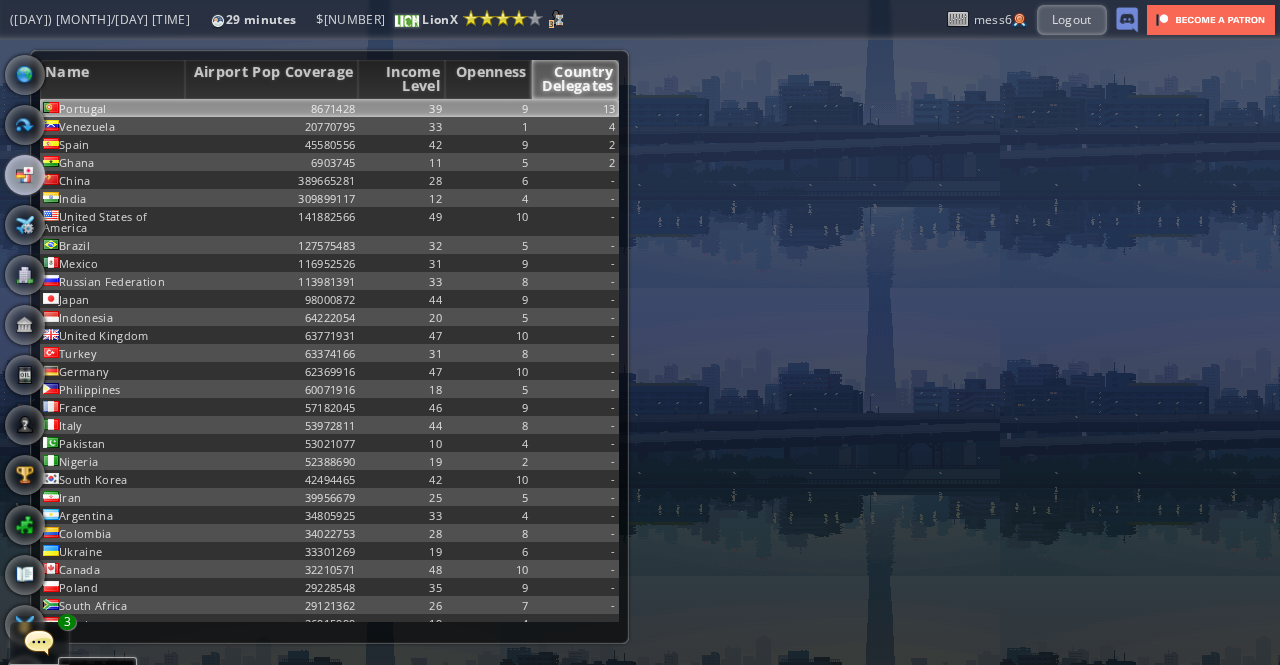 click on "13" at bounding box center (575, 108) 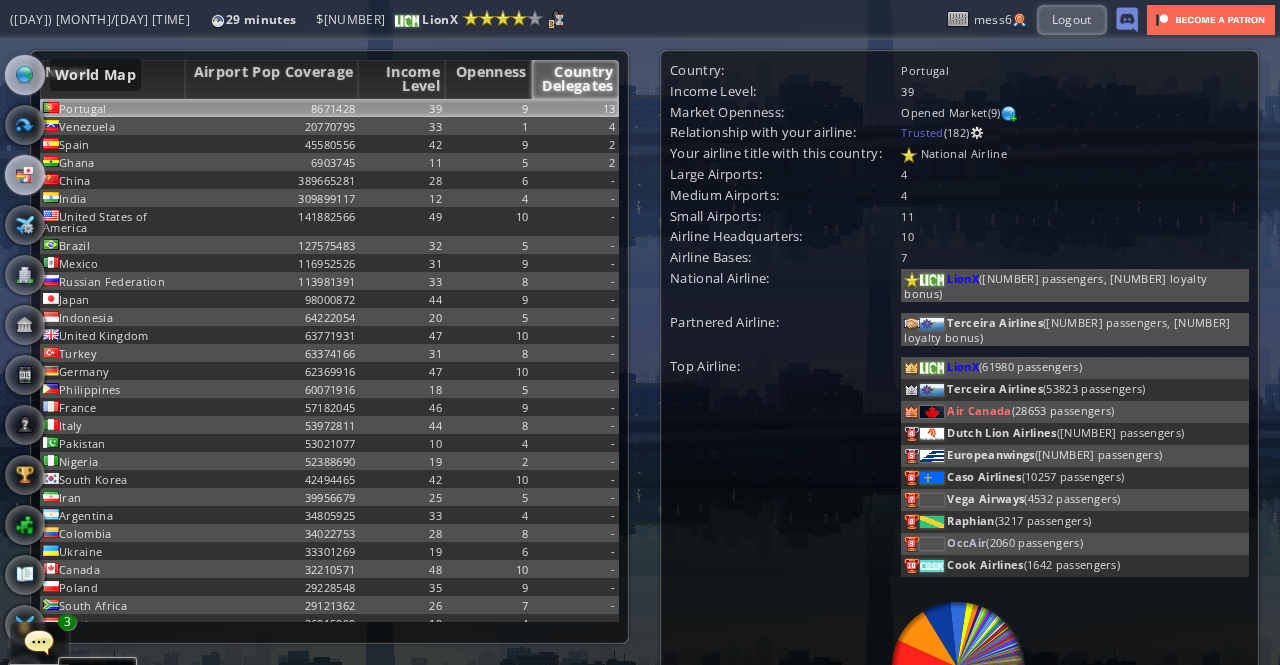 click at bounding box center (25, 75) 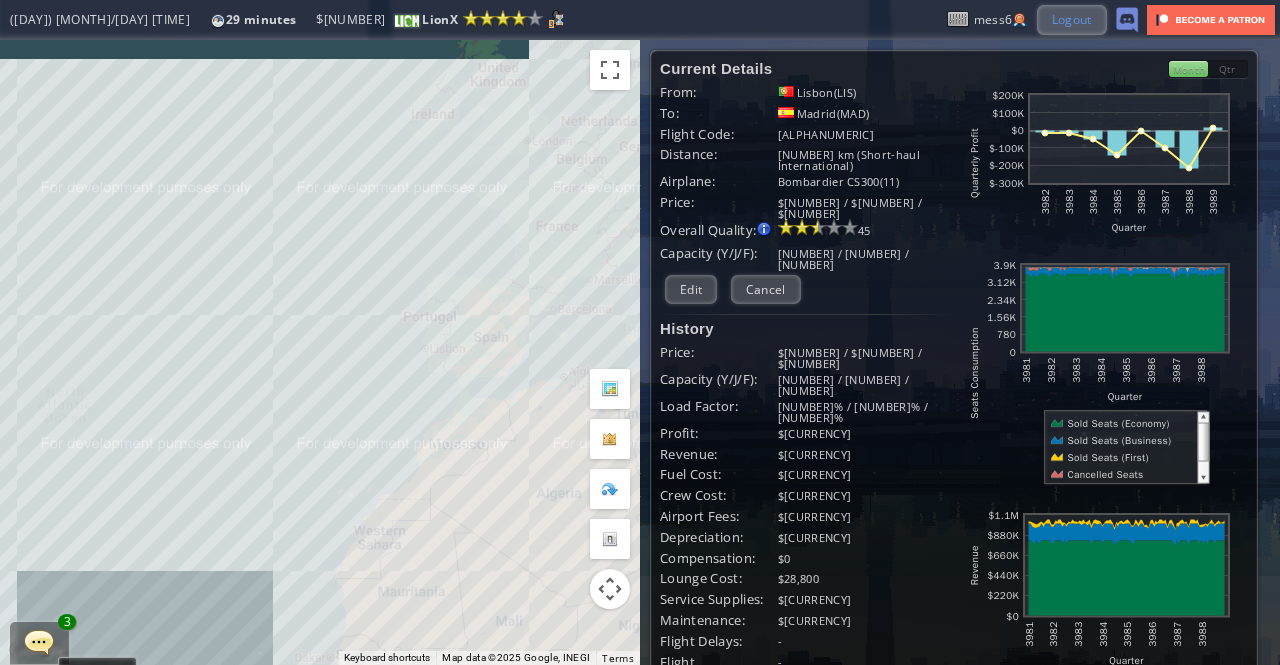 click on "Logout" at bounding box center (1072, 19) 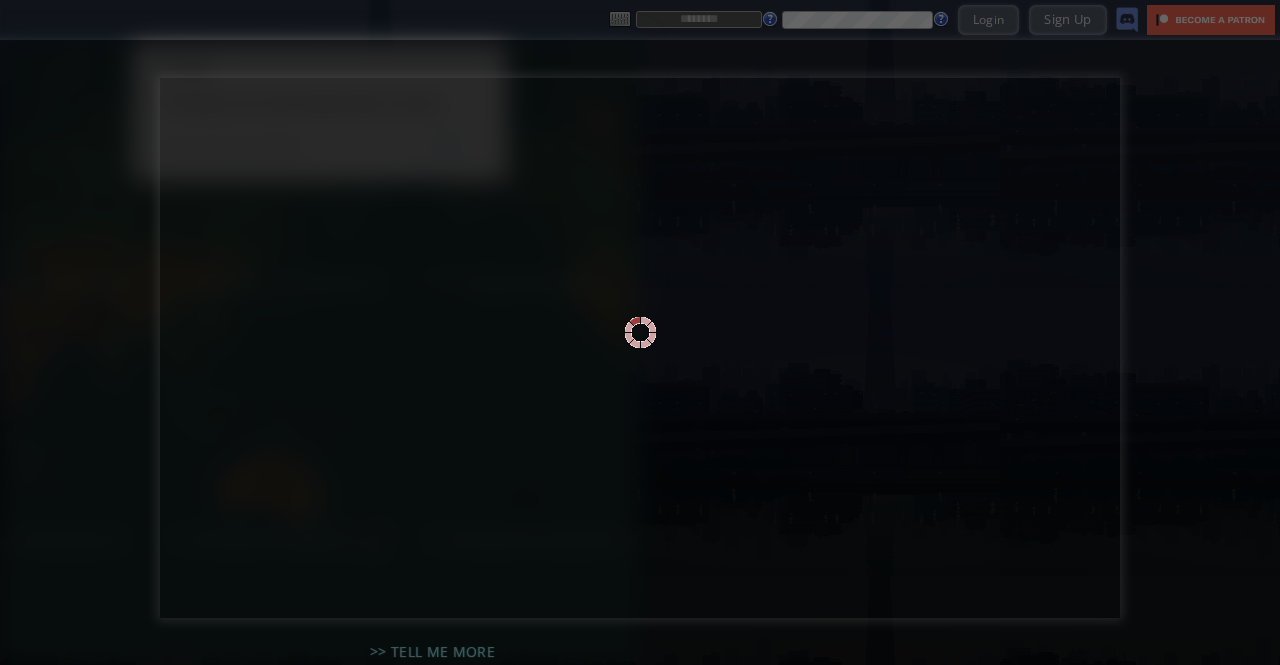 scroll, scrollTop: 0, scrollLeft: 0, axis: both 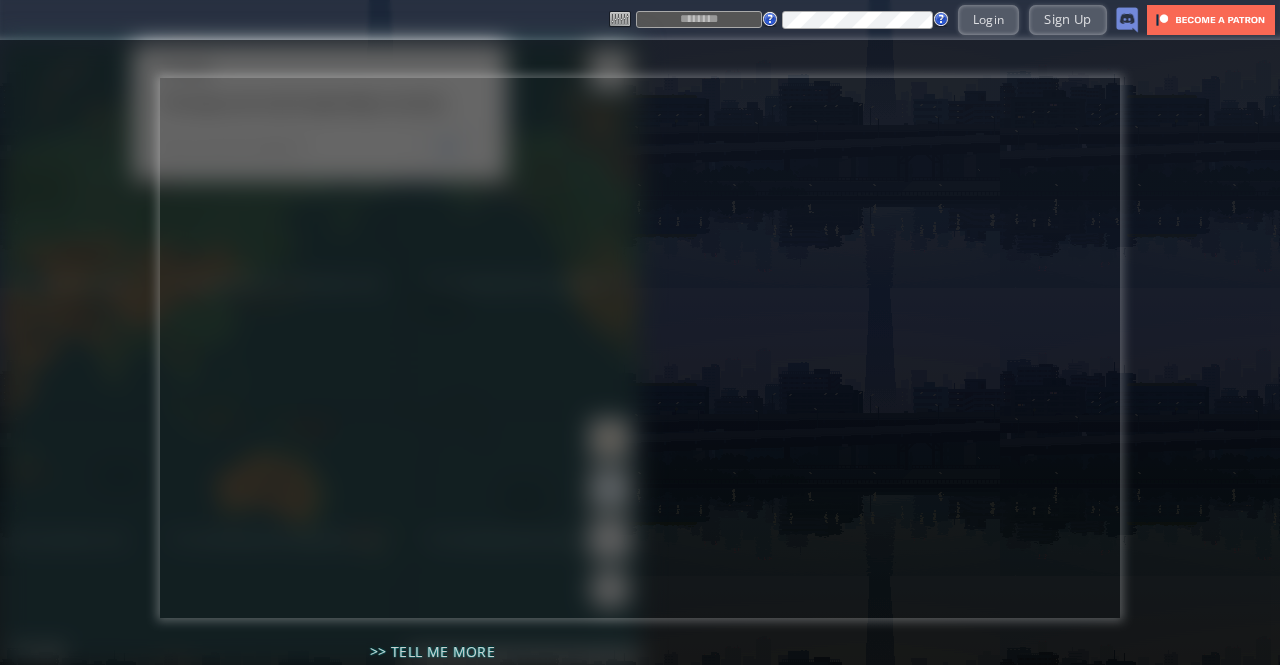 click at bounding box center (0, 665) 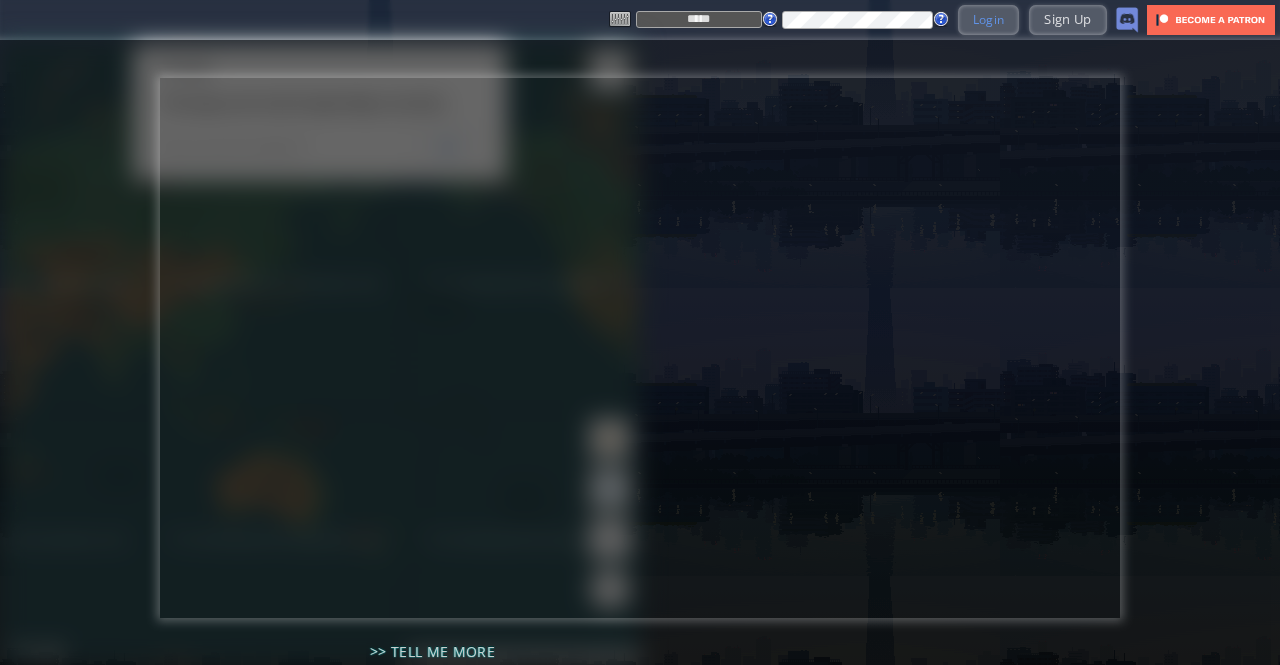 click on "Login" at bounding box center (989, 19) 